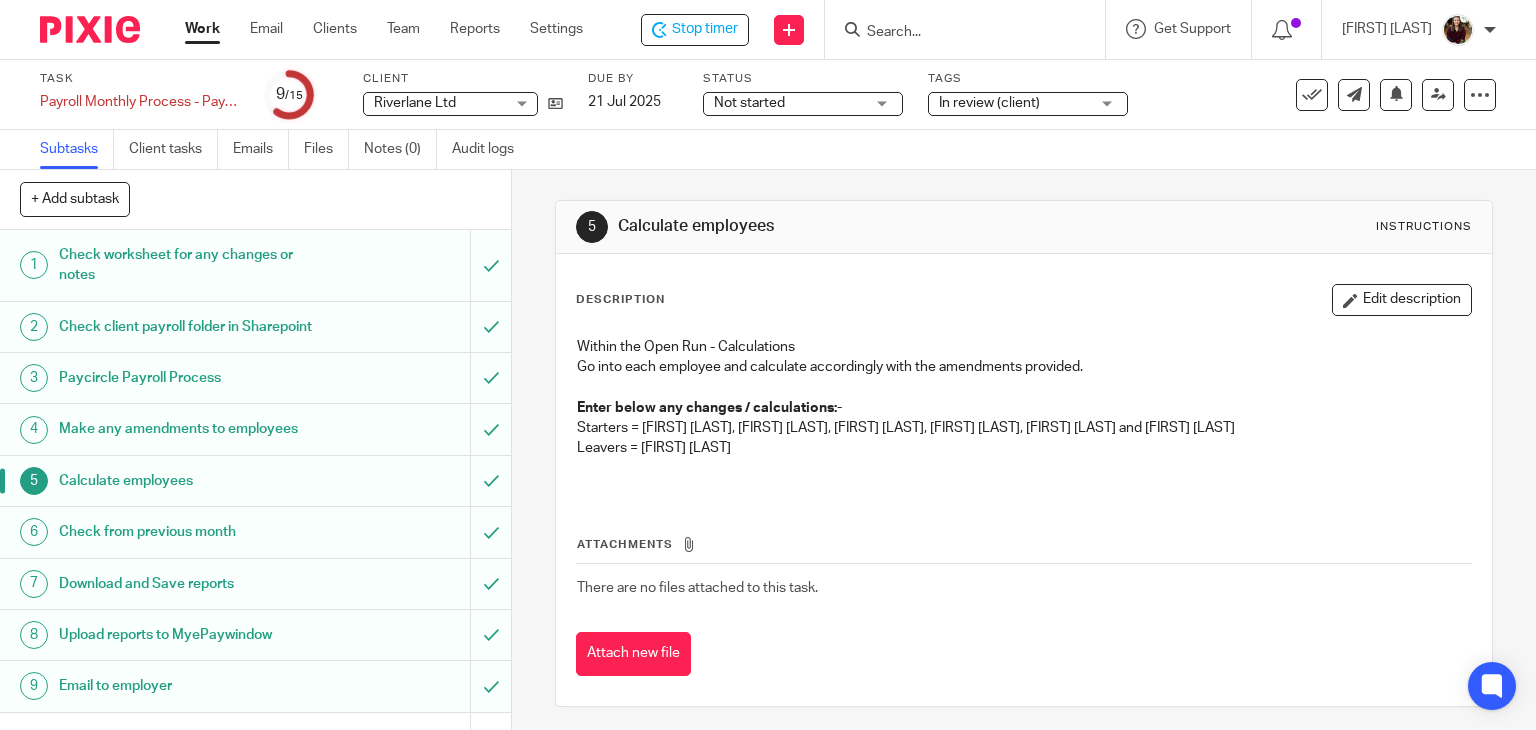 scroll, scrollTop: 0, scrollLeft: 0, axis: both 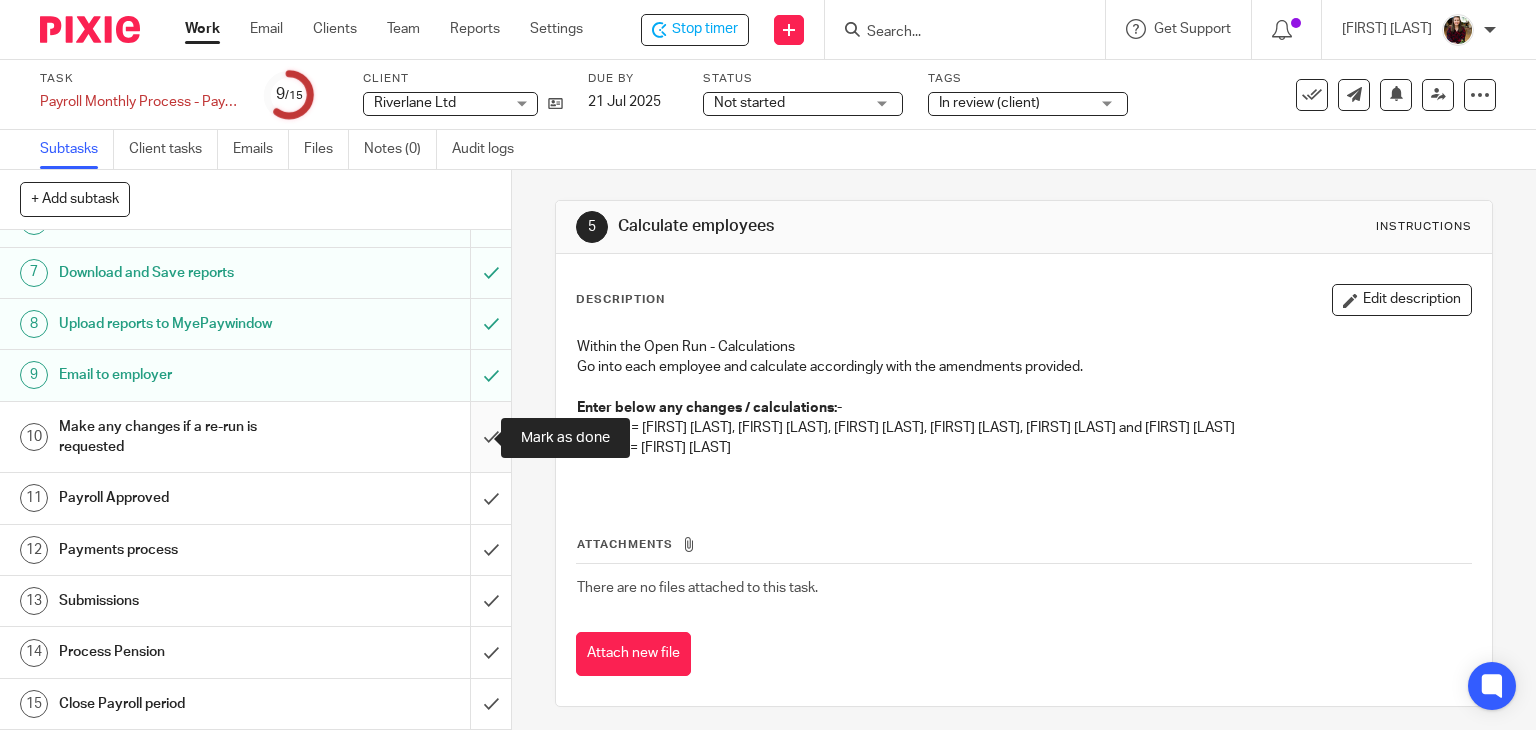 click at bounding box center [255, 437] 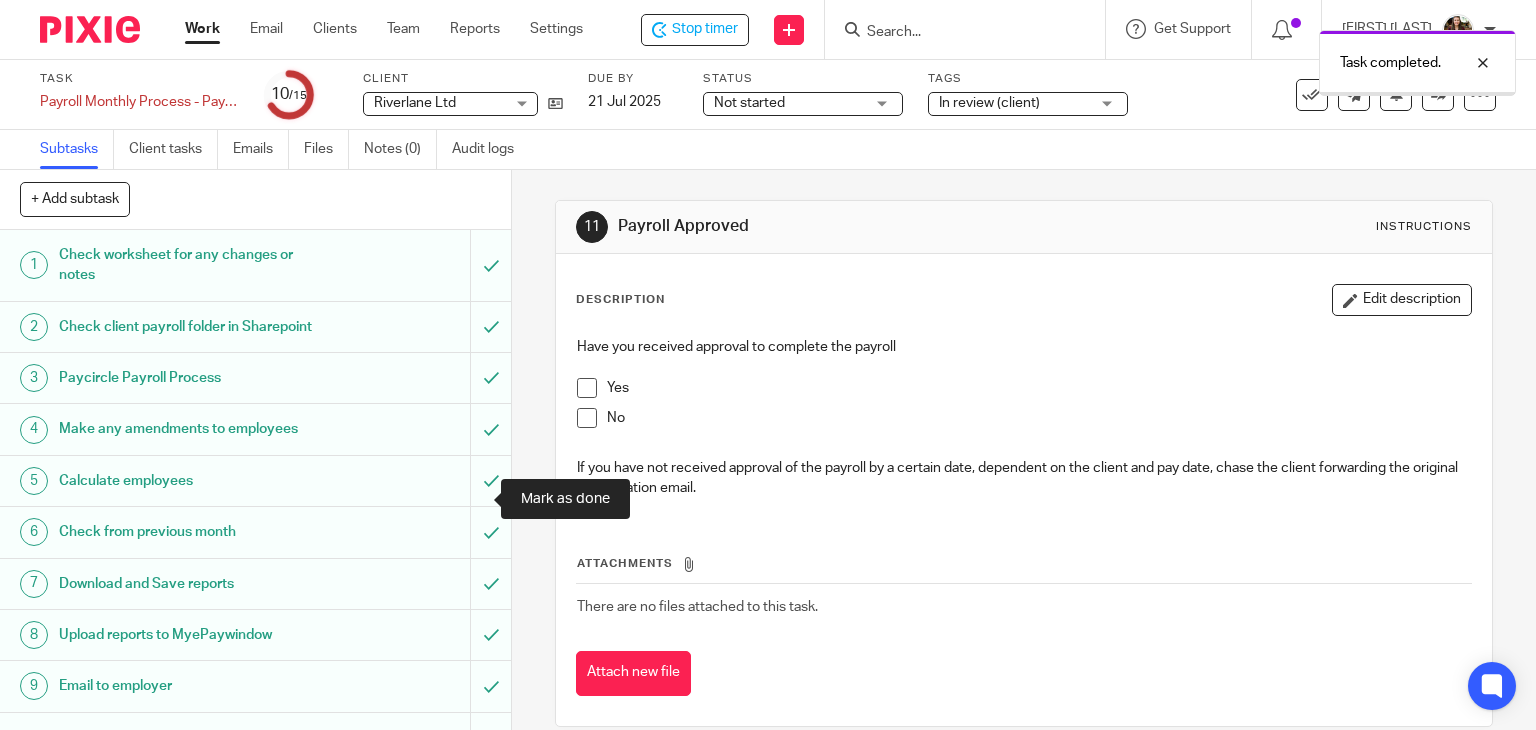 scroll, scrollTop: 0, scrollLeft: 0, axis: both 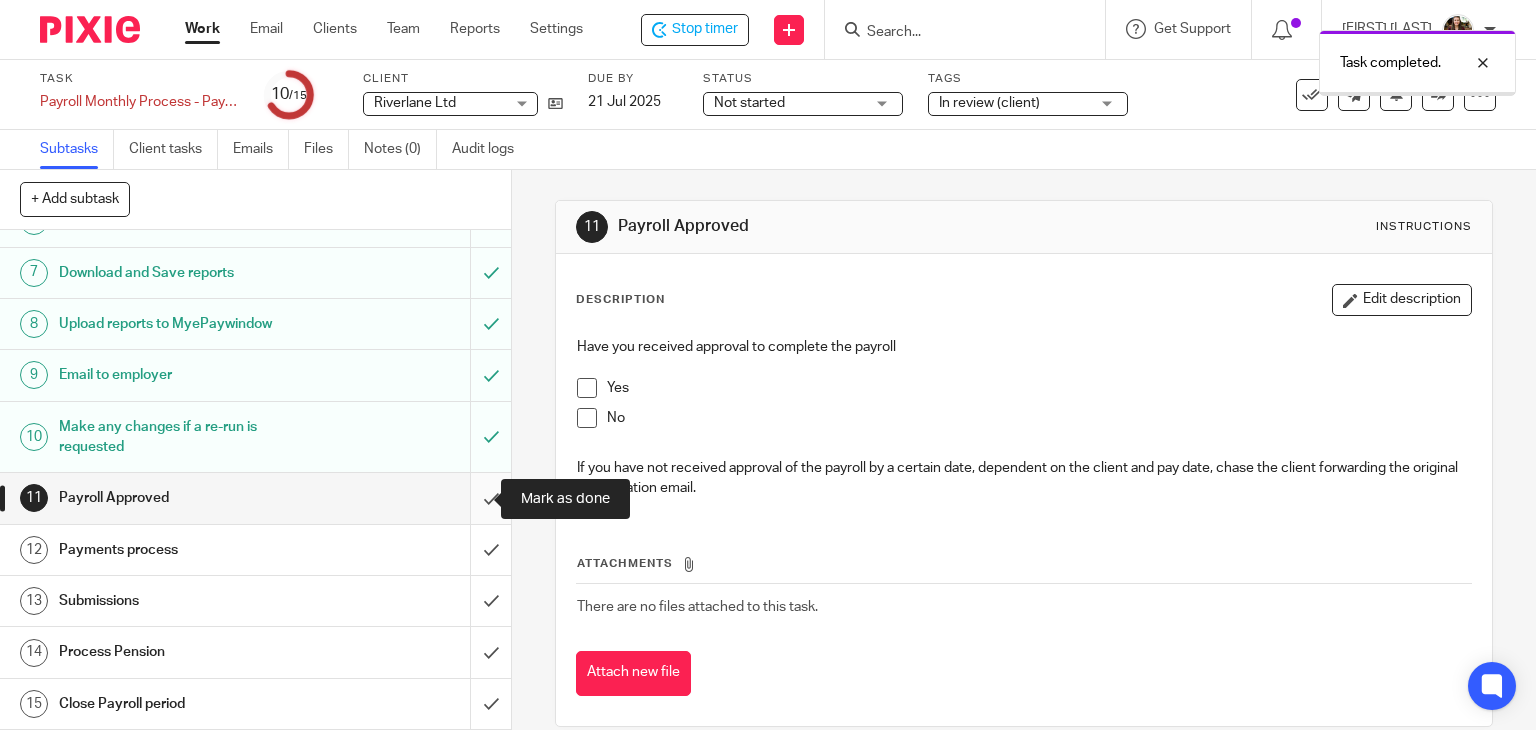 click at bounding box center [255, 498] 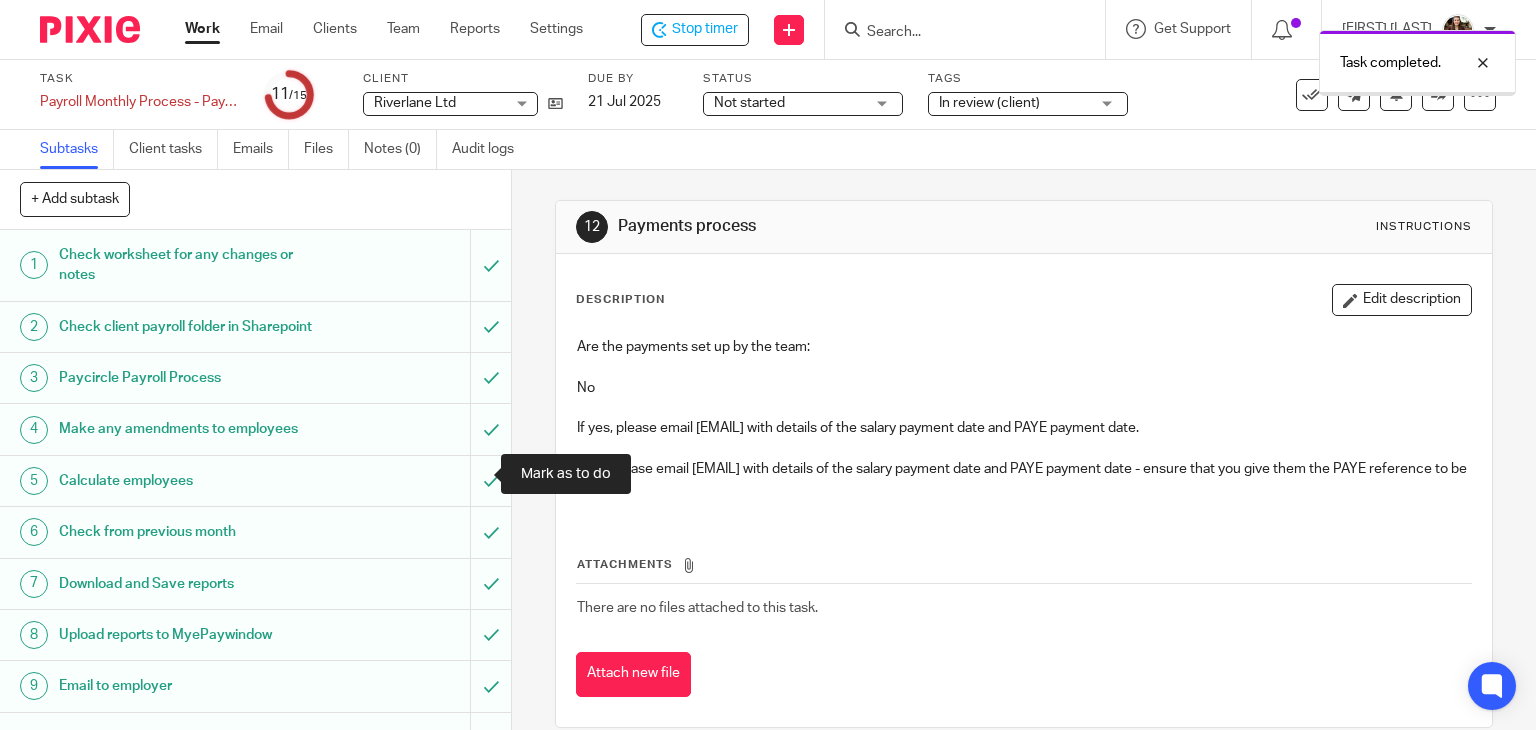 scroll, scrollTop: 0, scrollLeft: 0, axis: both 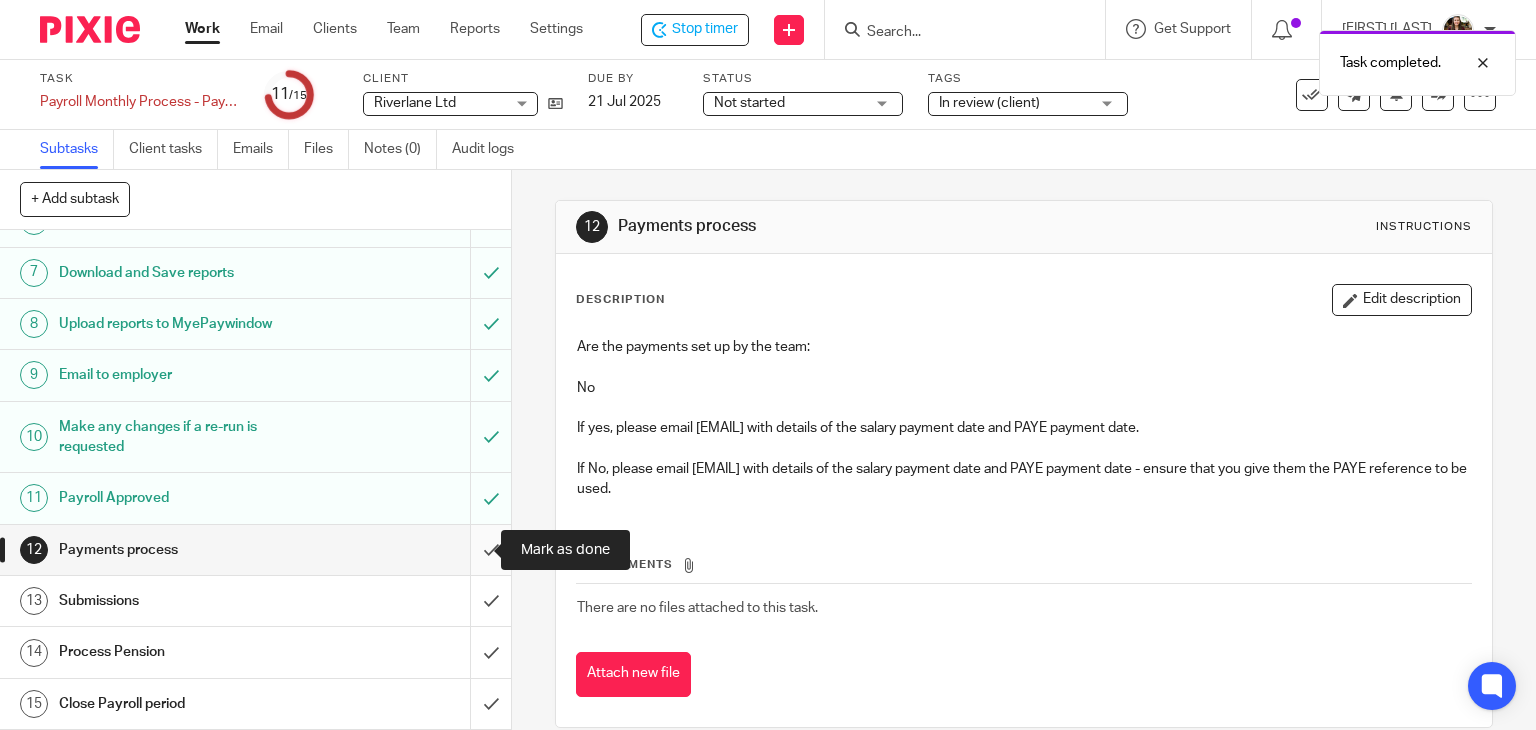 click at bounding box center (255, 550) 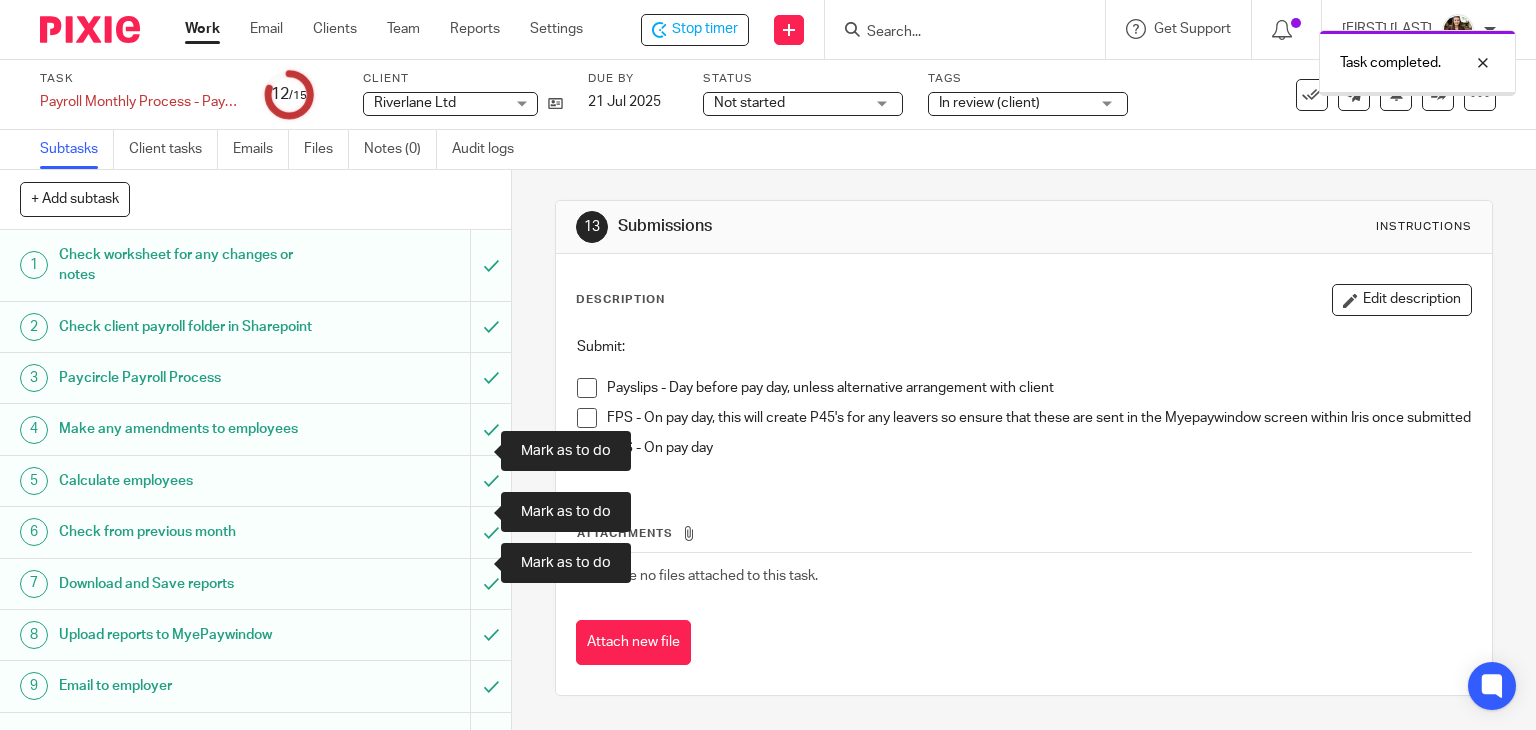 scroll, scrollTop: 0, scrollLeft: 0, axis: both 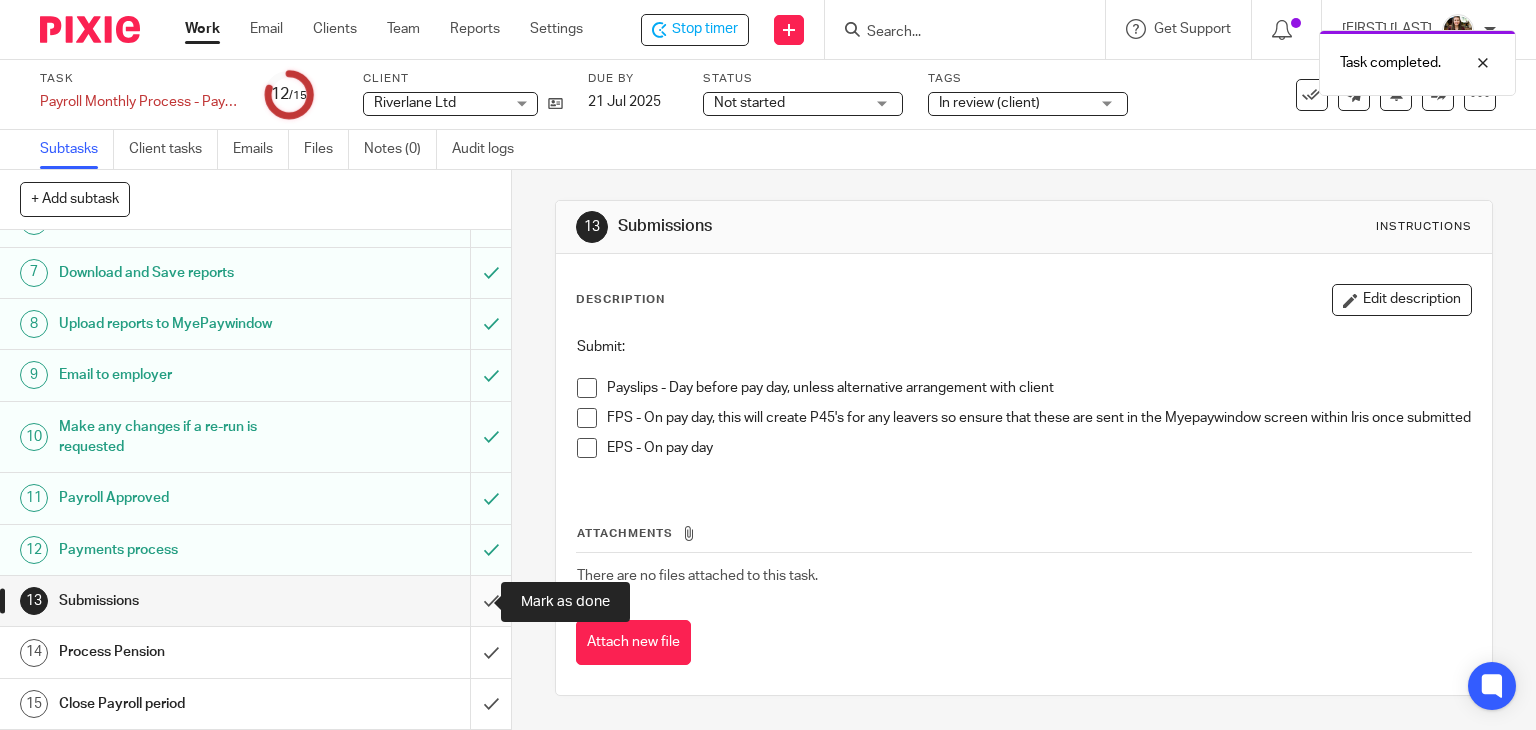 click at bounding box center [255, 601] 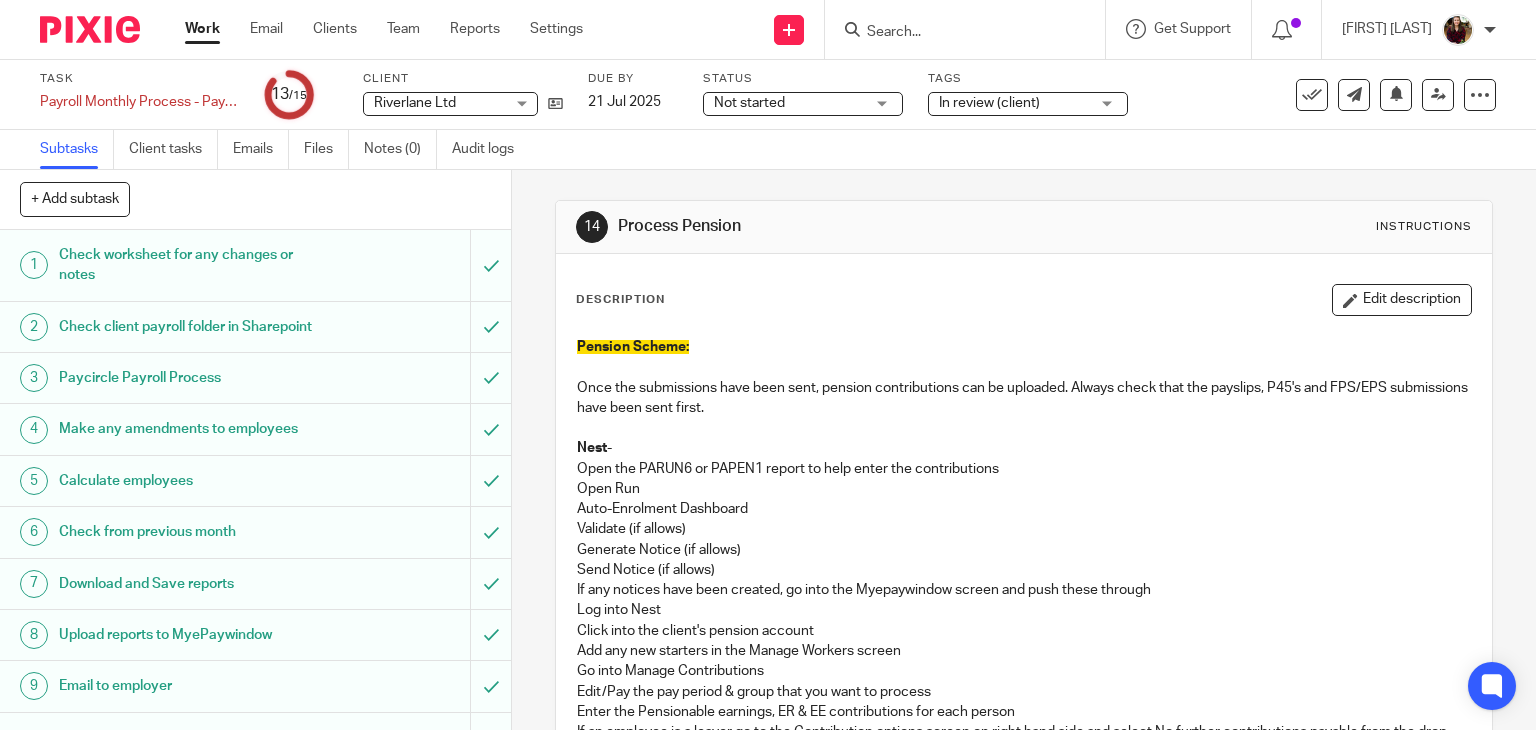 scroll, scrollTop: 0, scrollLeft: 0, axis: both 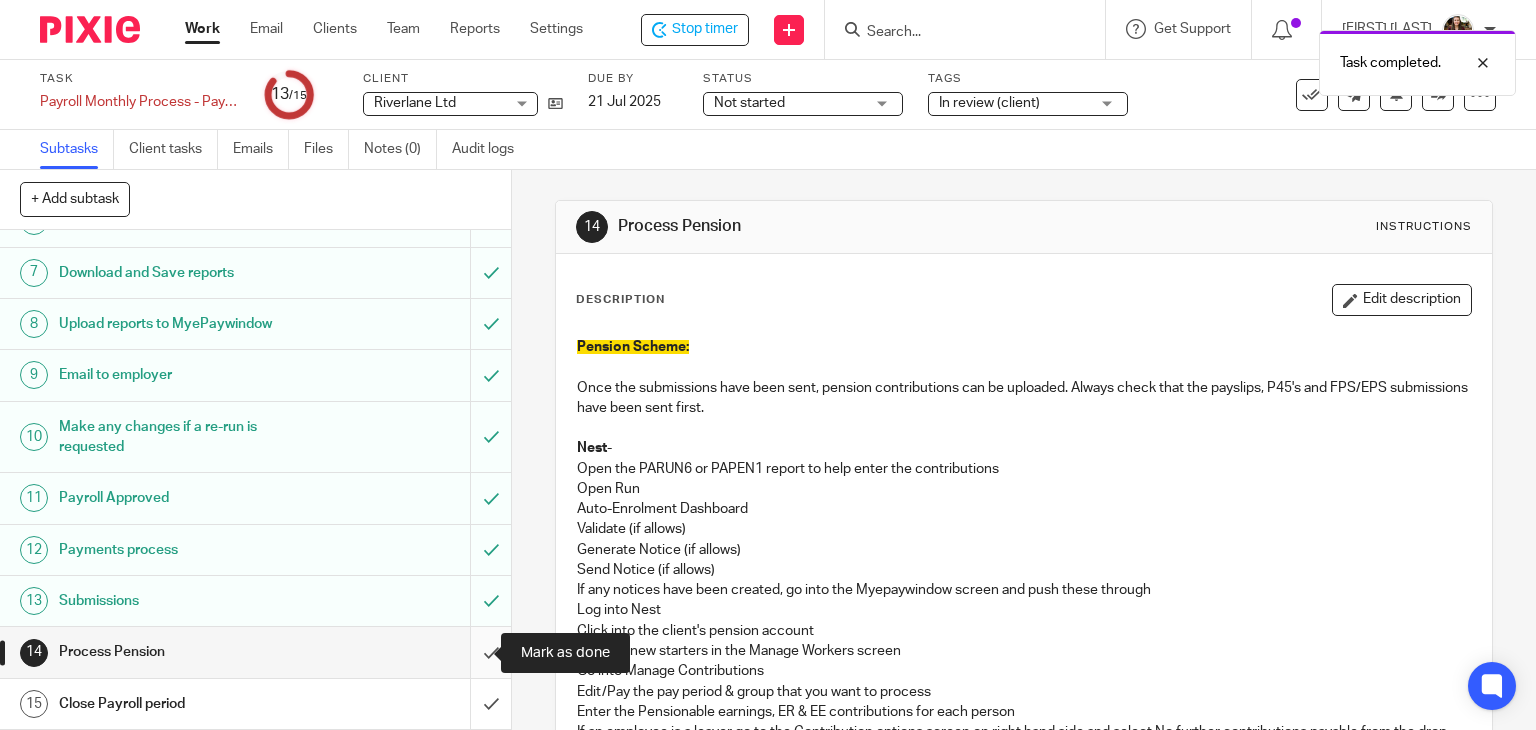 click at bounding box center [255, 652] 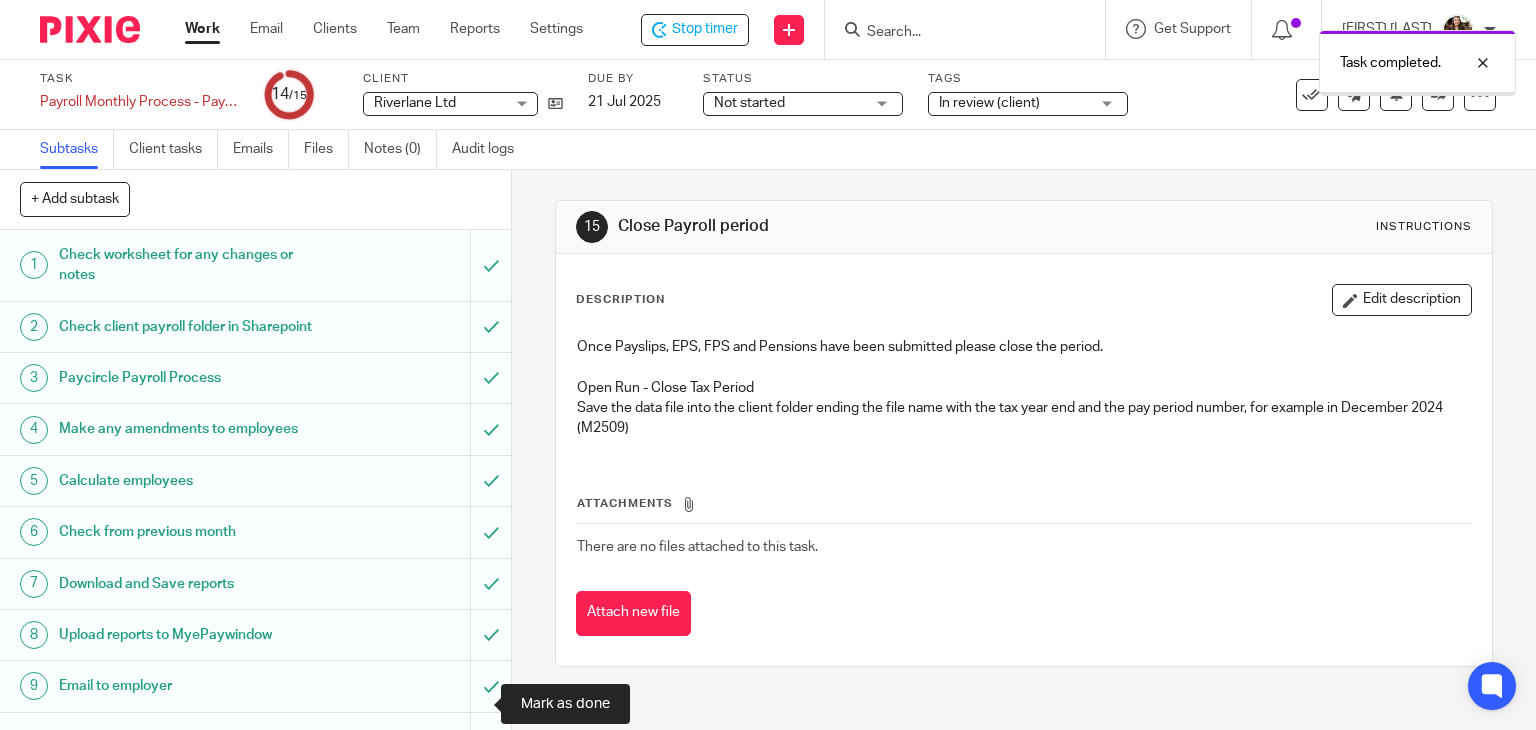 scroll, scrollTop: 0, scrollLeft: 0, axis: both 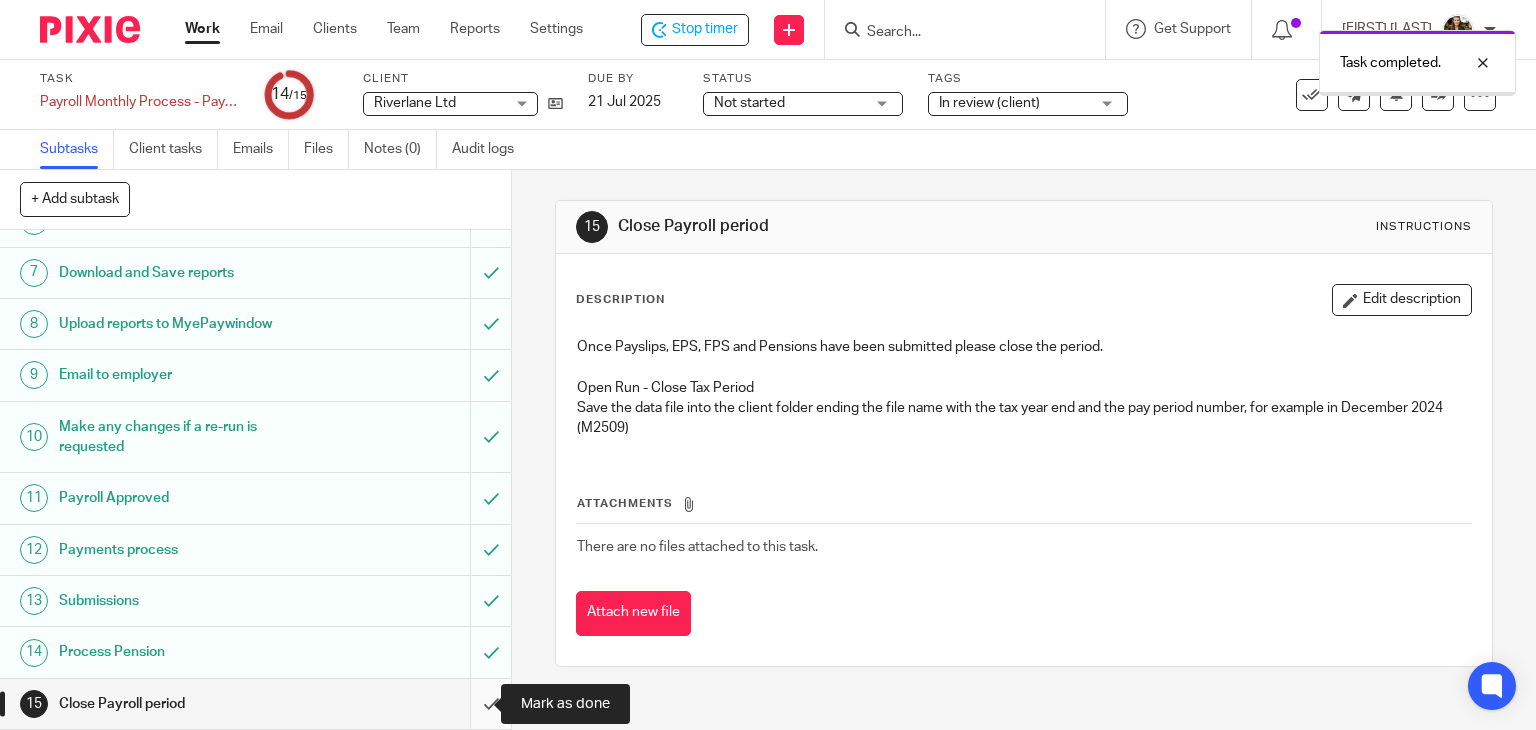 click at bounding box center (255, 704) 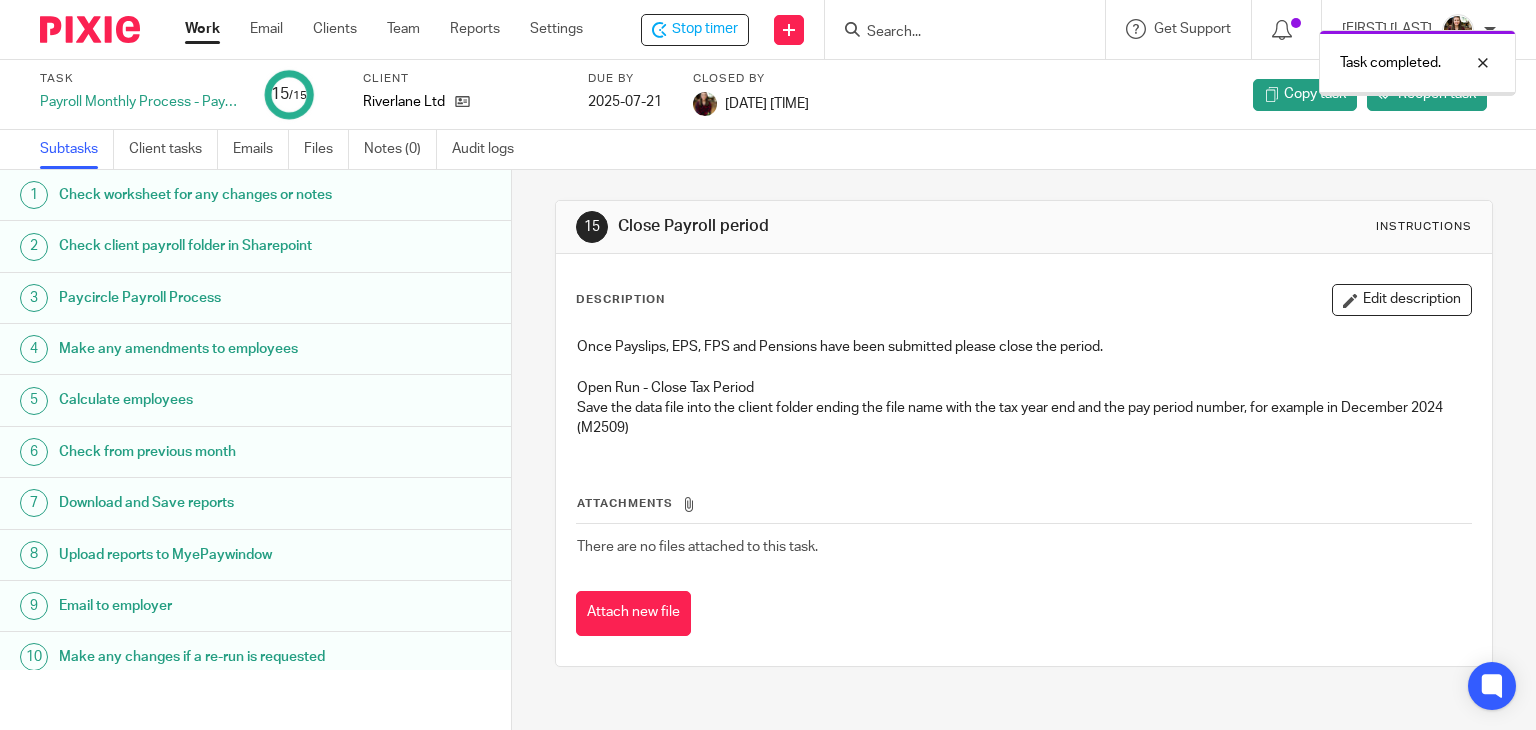scroll, scrollTop: 0, scrollLeft: 0, axis: both 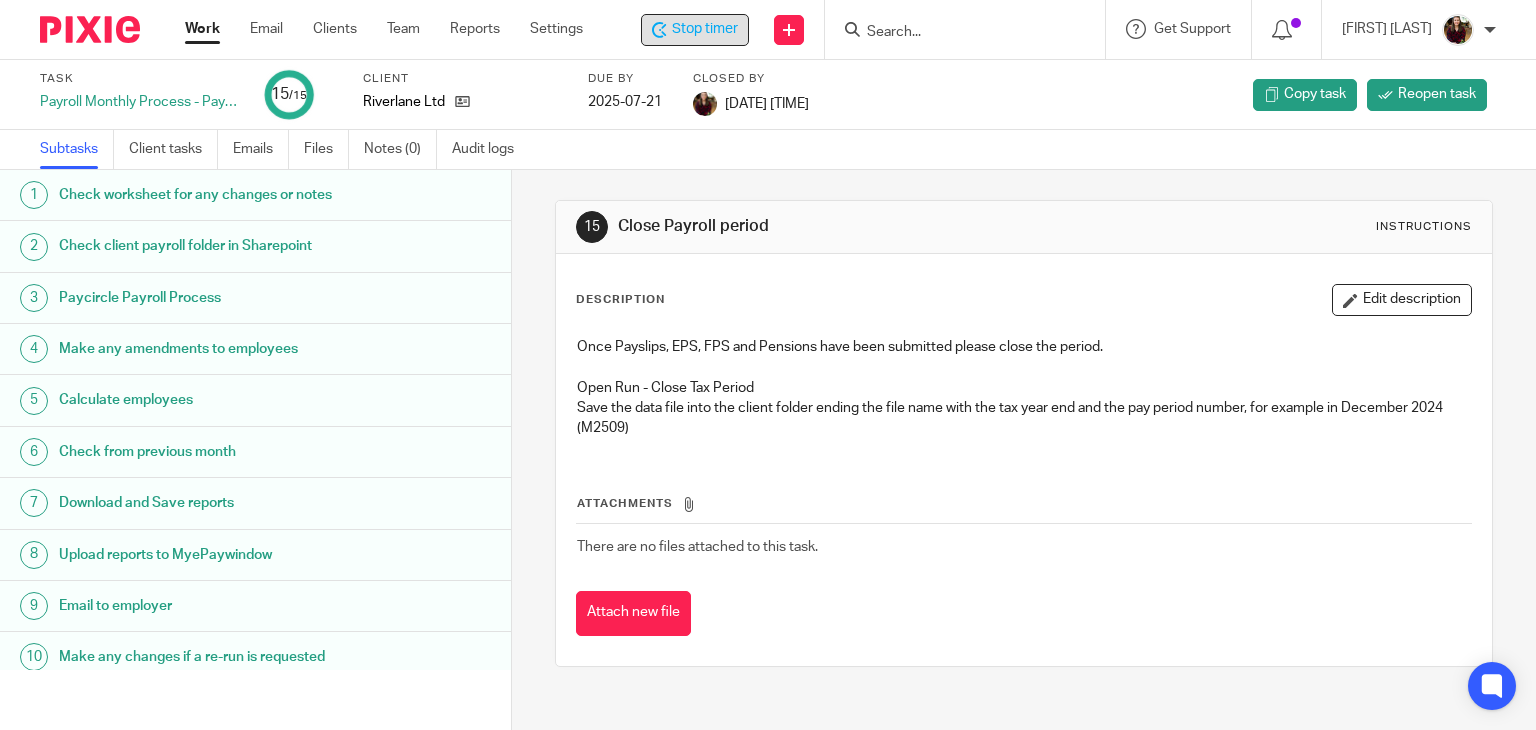 click on "Stop timer" at bounding box center (705, 29) 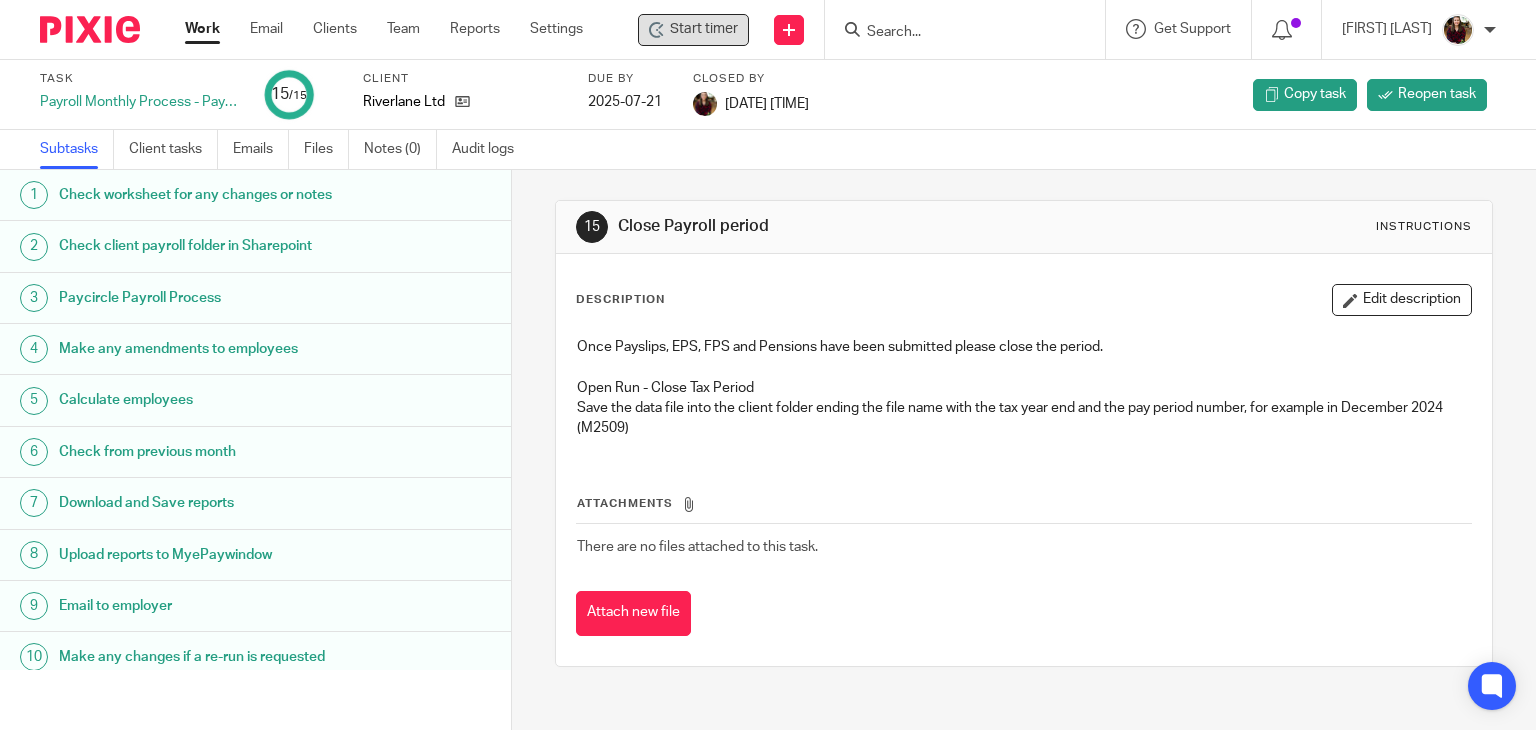 drag, startPoint x: 182, startPoint y: 421, endPoint x: 196, endPoint y: 433, distance: 18.439089 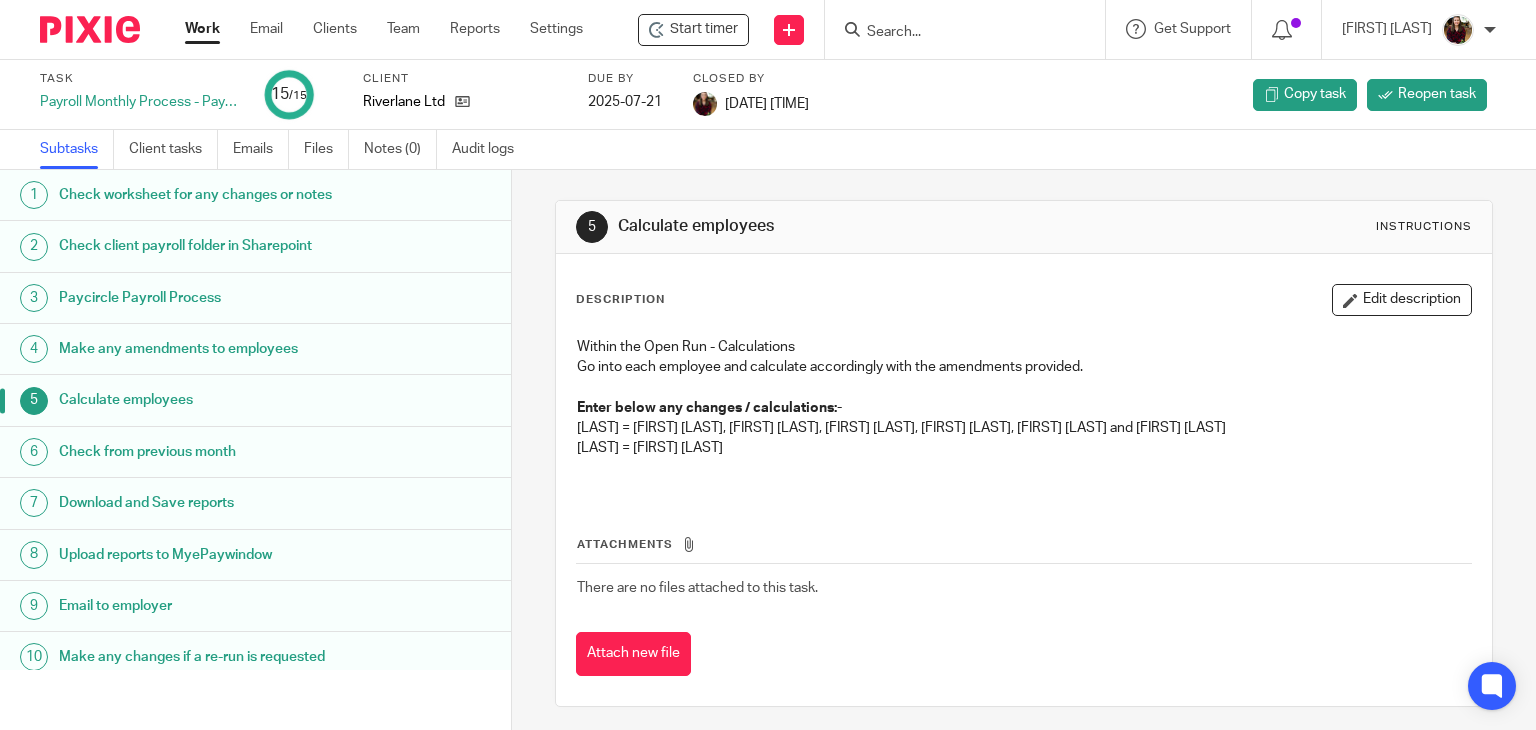 scroll, scrollTop: 0, scrollLeft: 0, axis: both 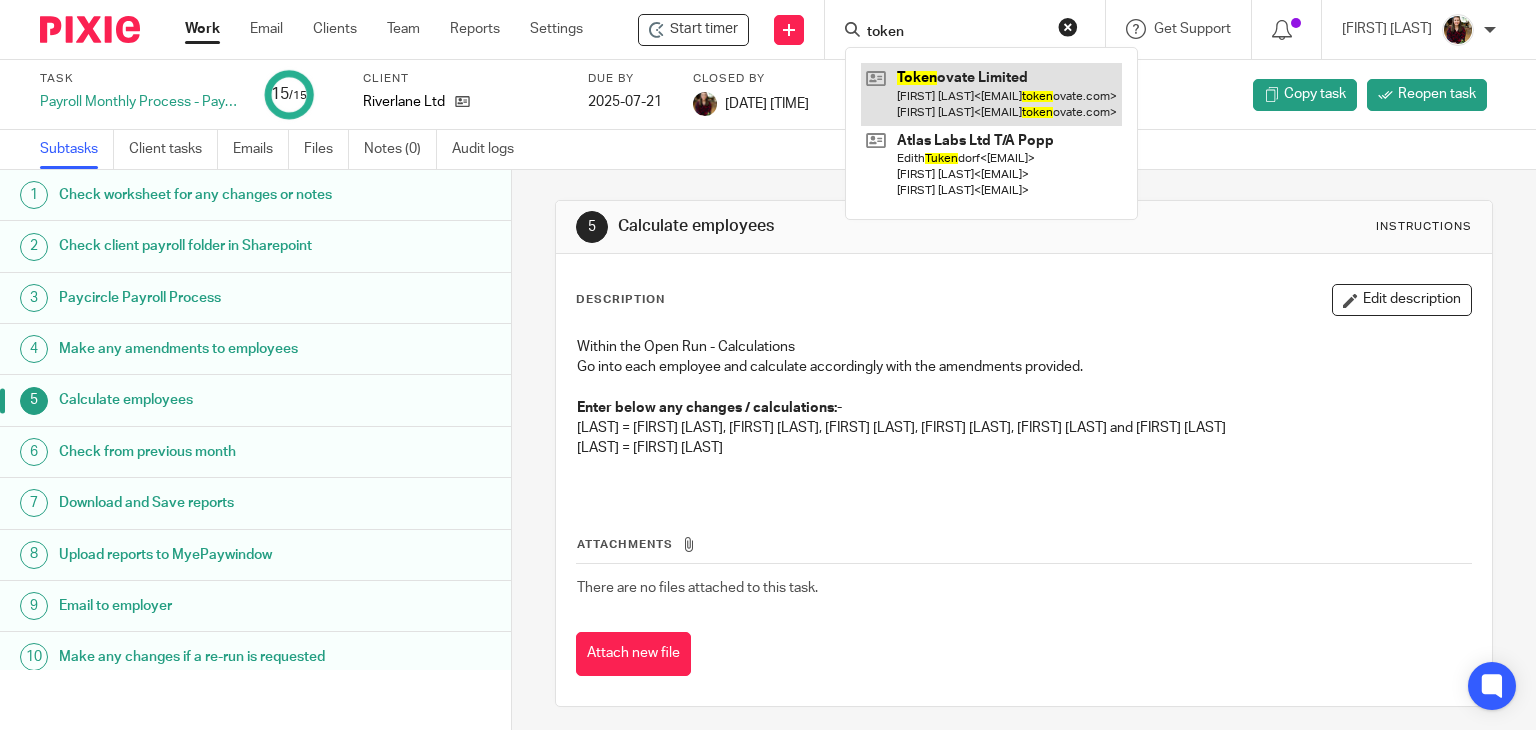 type on "token" 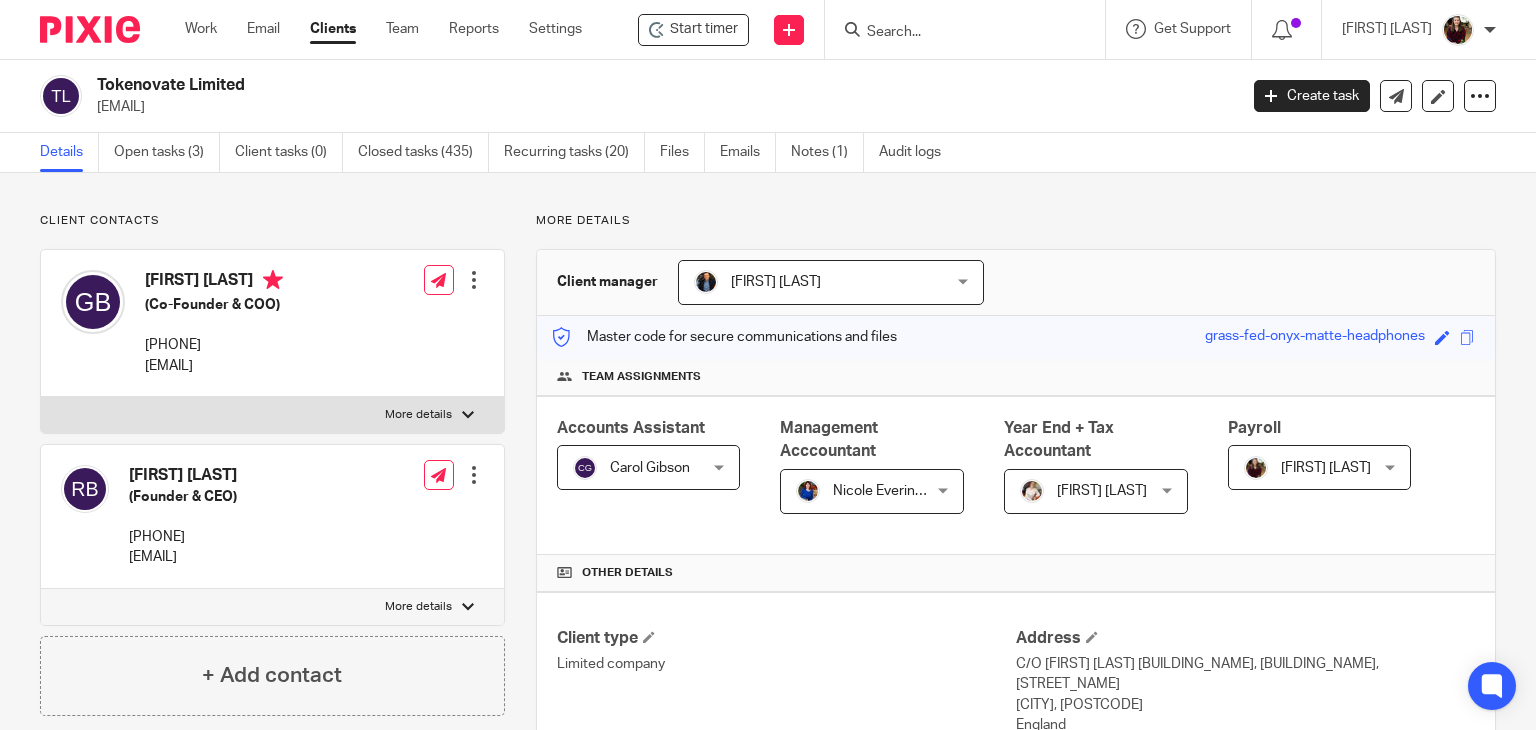scroll, scrollTop: 0, scrollLeft: 0, axis: both 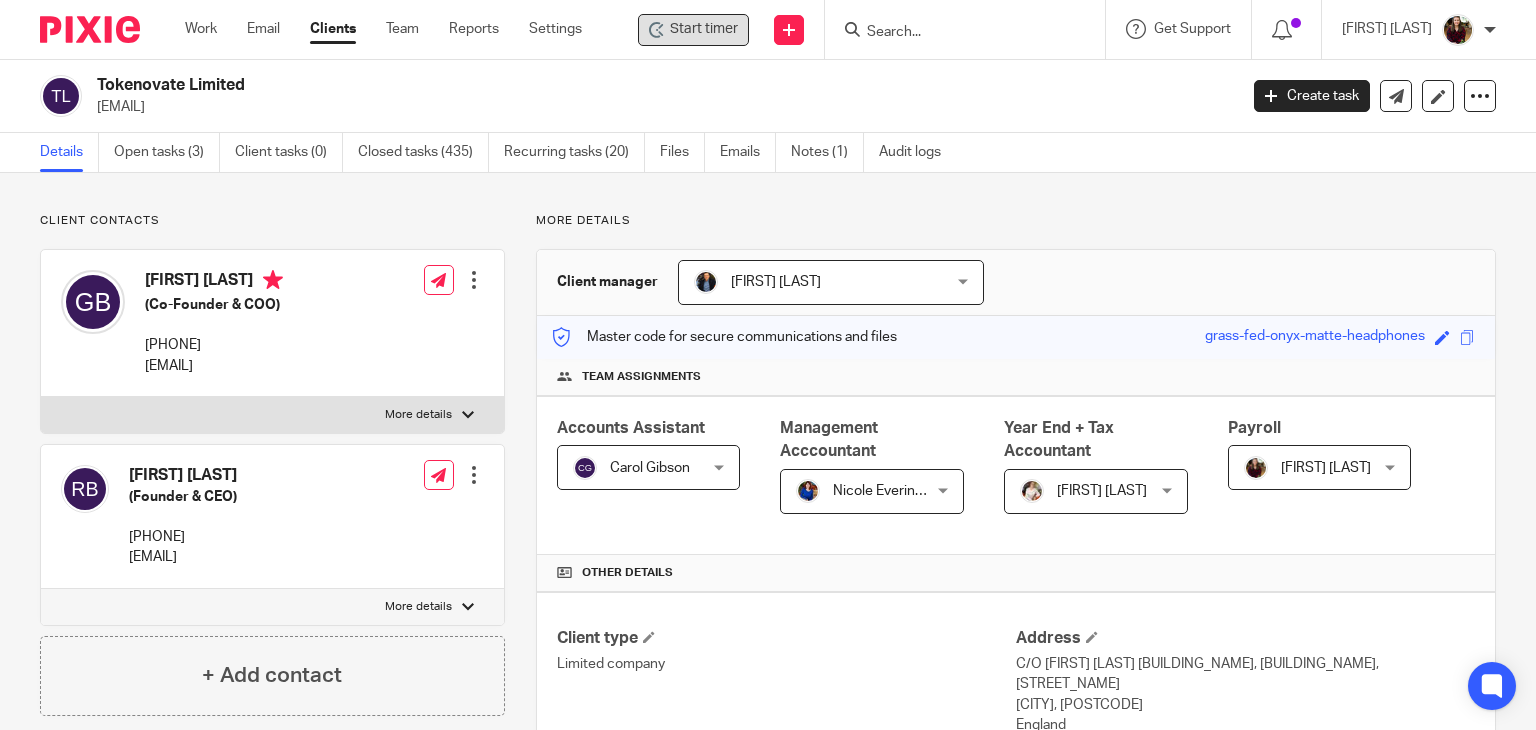 click on "Start timer" at bounding box center [704, 29] 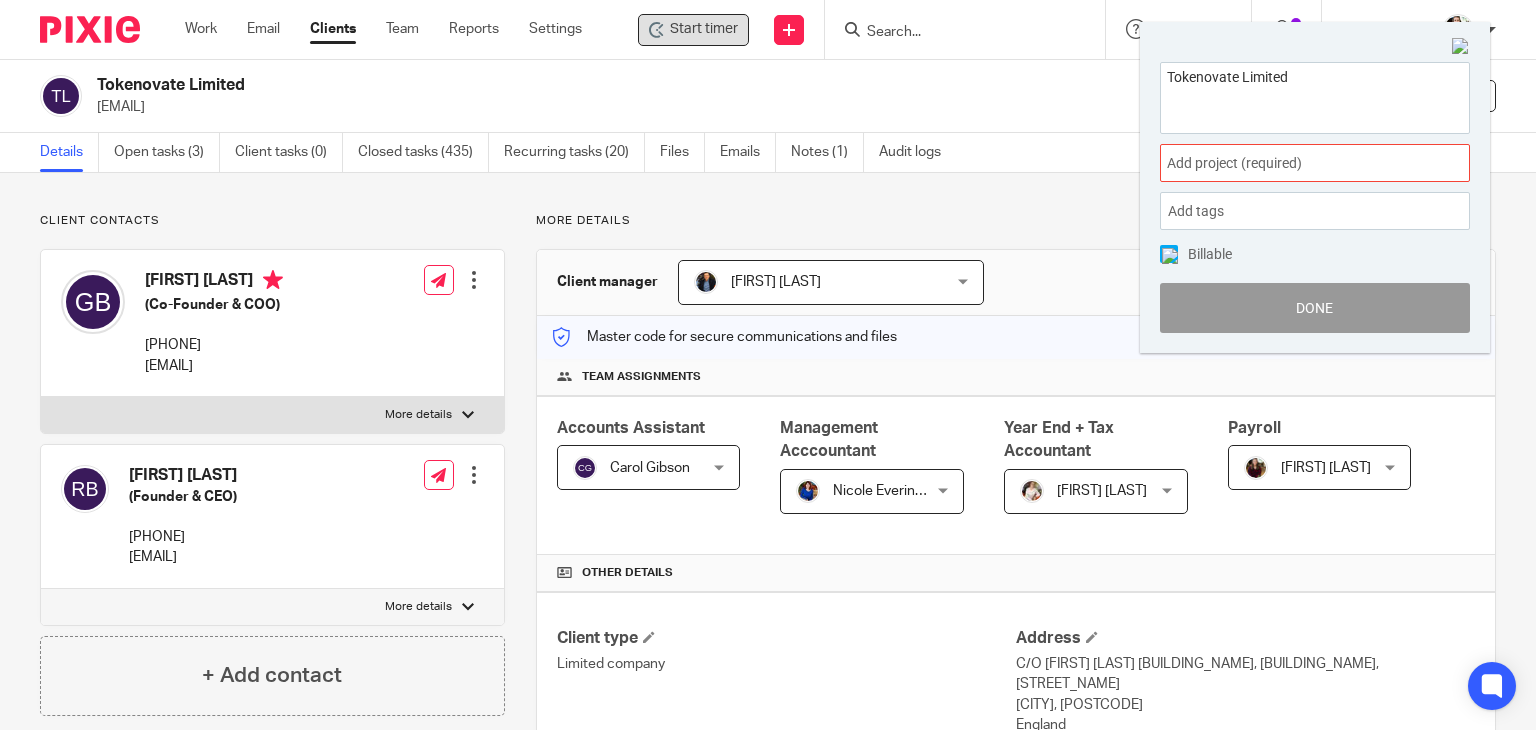 click on "Add project (required) :" at bounding box center [1293, 163] 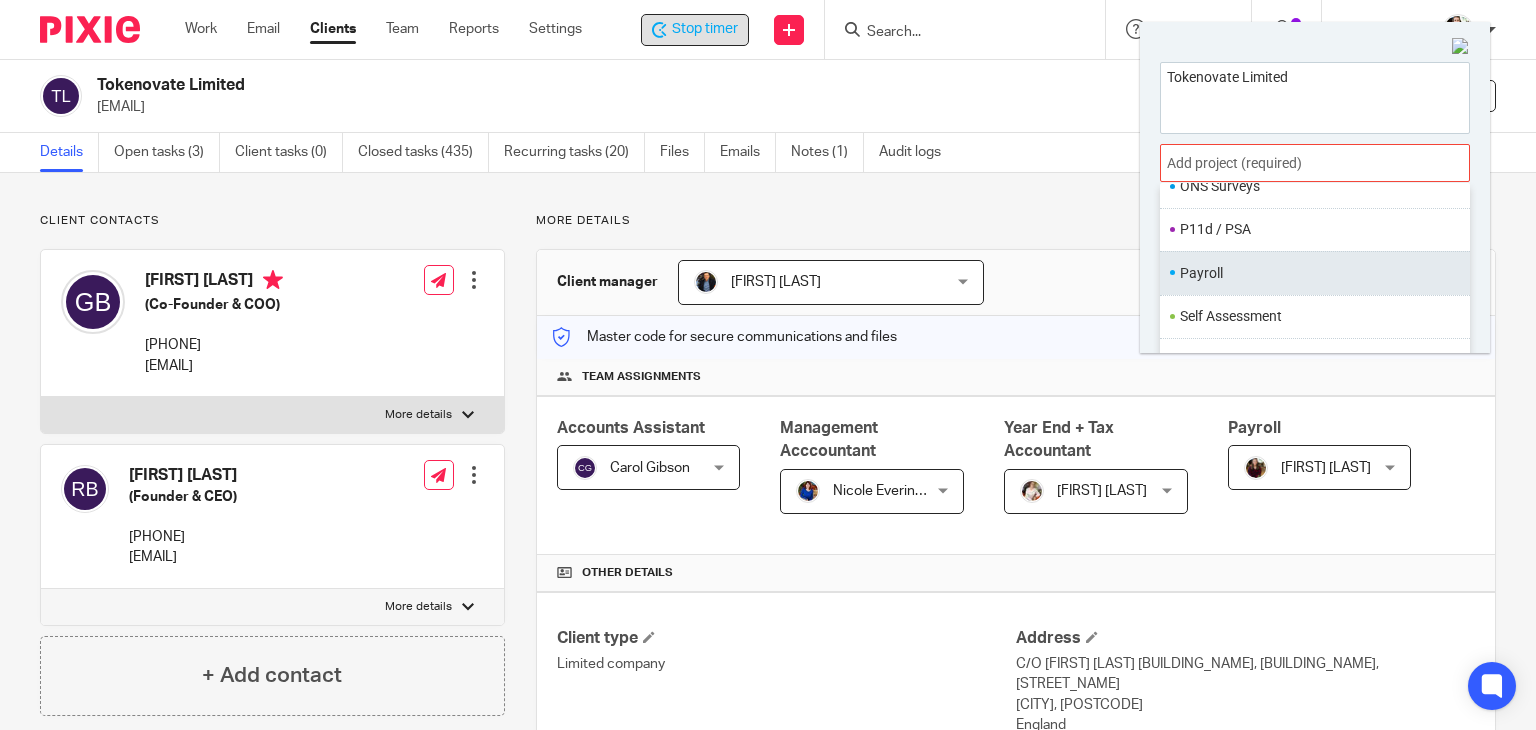 scroll, scrollTop: 748, scrollLeft: 0, axis: vertical 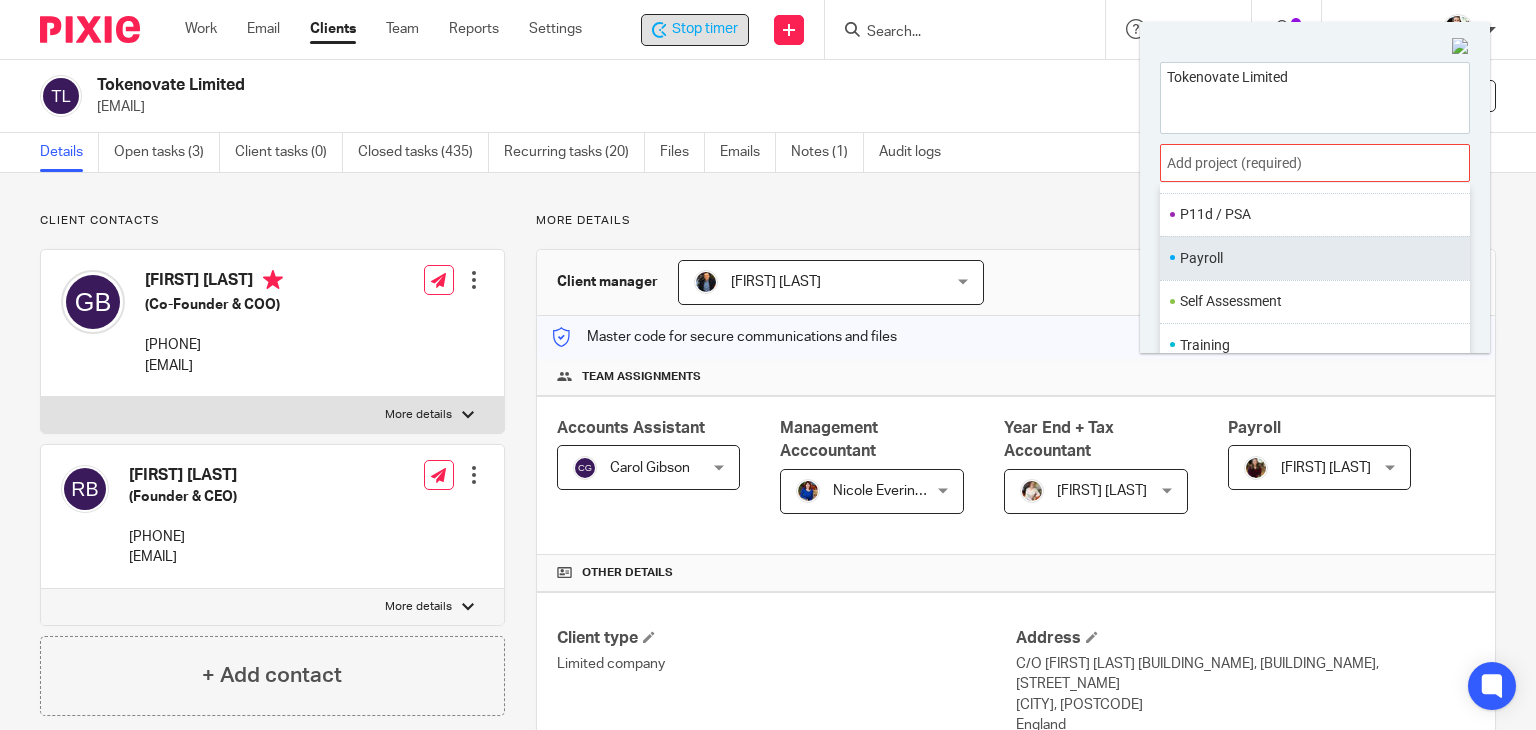 click on "Payroll" at bounding box center (1310, 258) 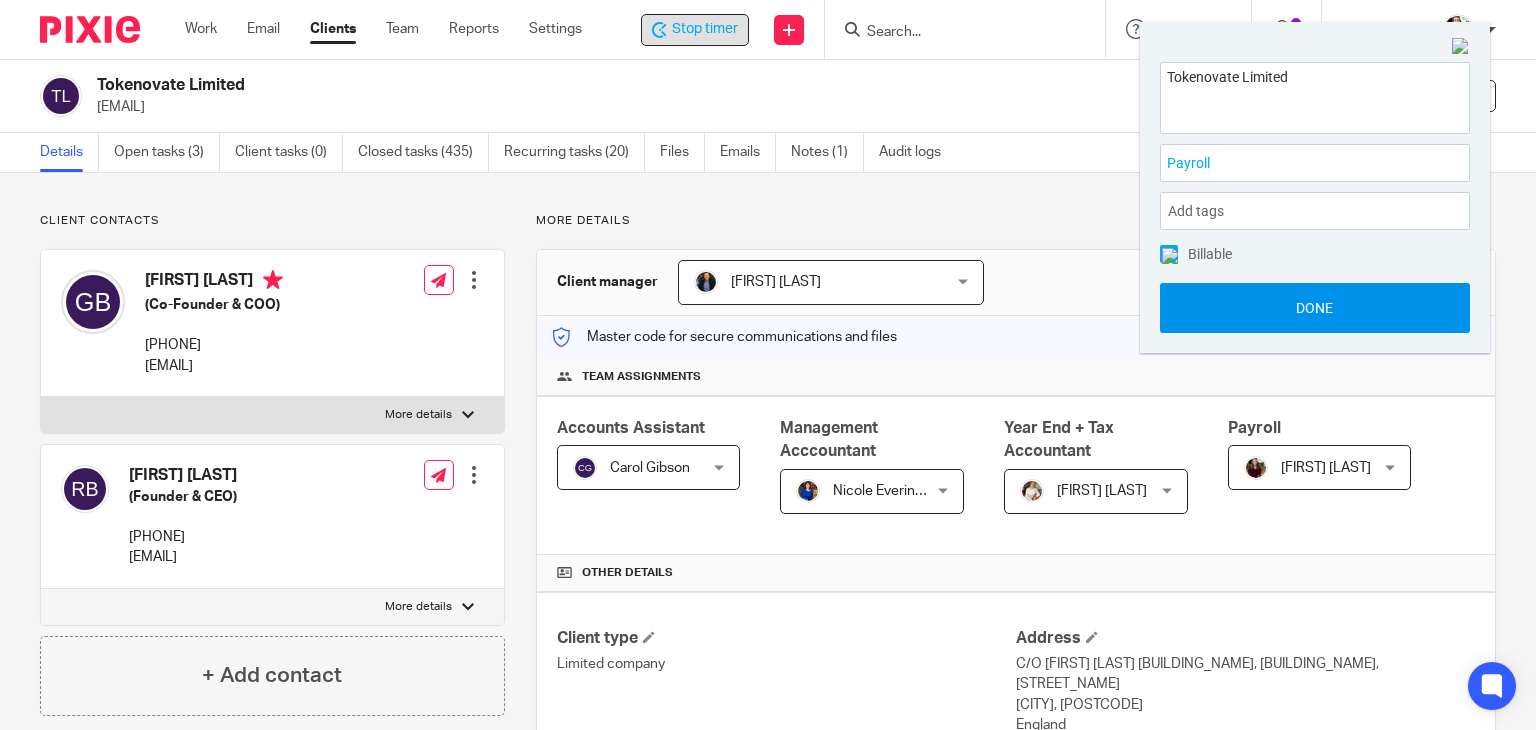 click on "Done" at bounding box center [1315, 308] 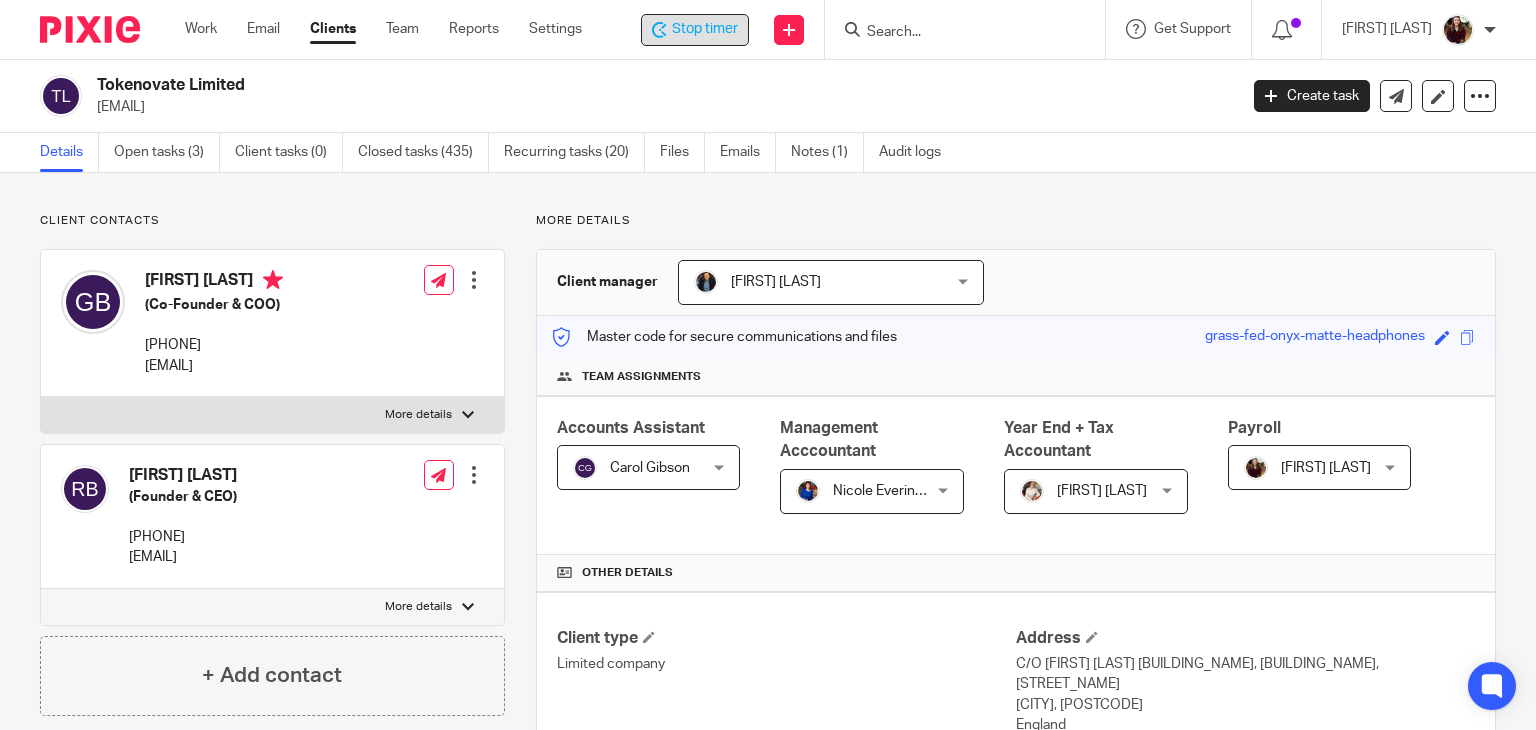 click on "Stop timer" at bounding box center (705, 29) 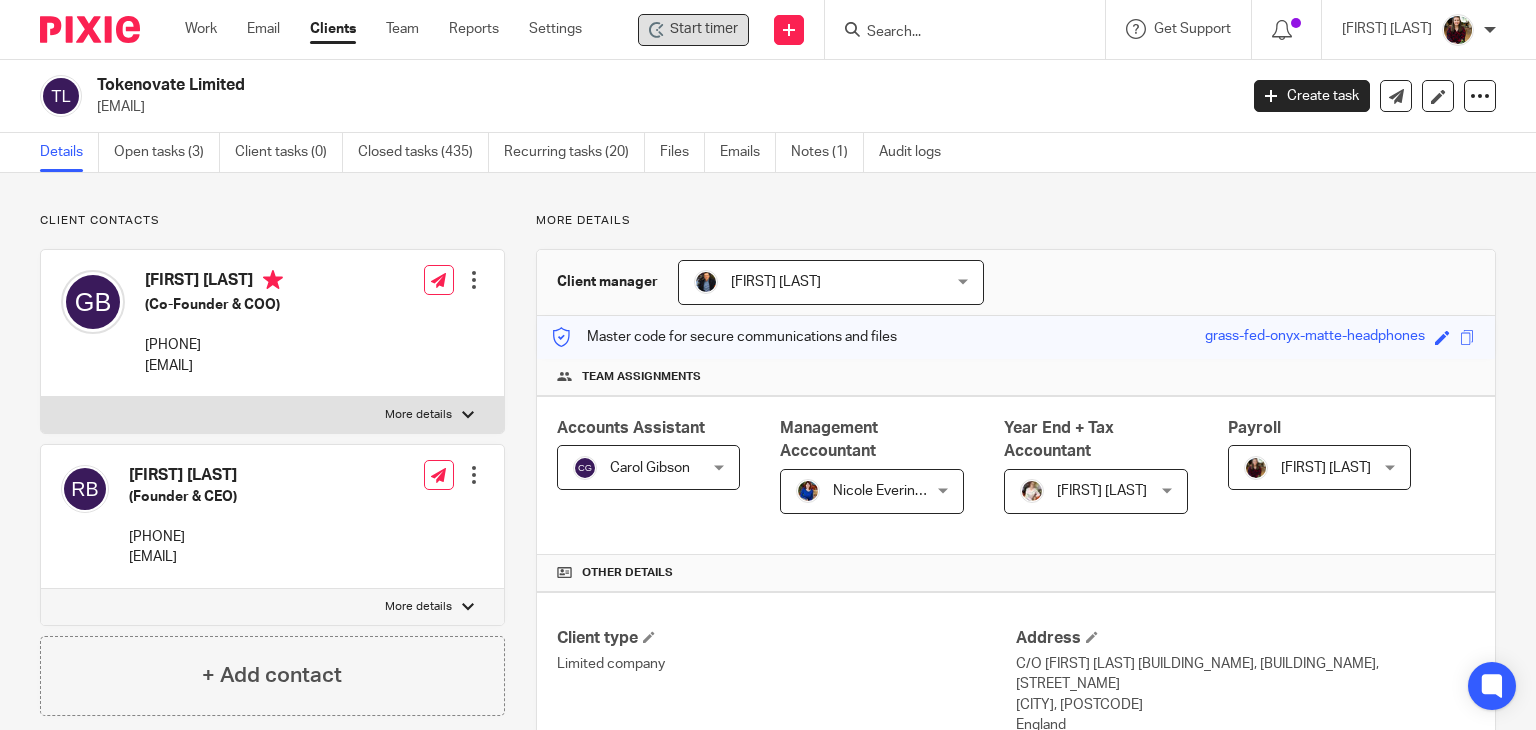 click on "Start timer" at bounding box center (704, 29) 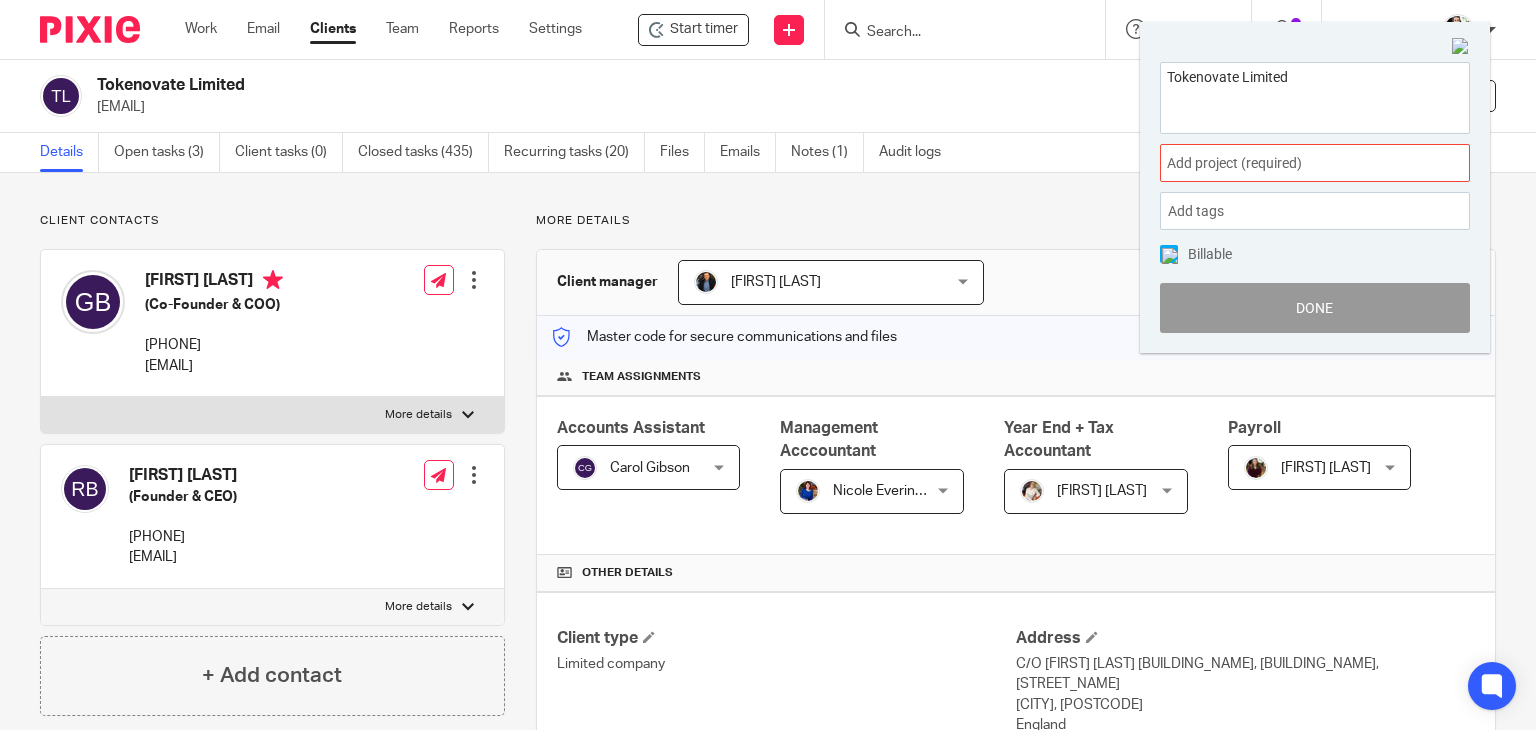 click on "Add project (required) :" at bounding box center [1293, 163] 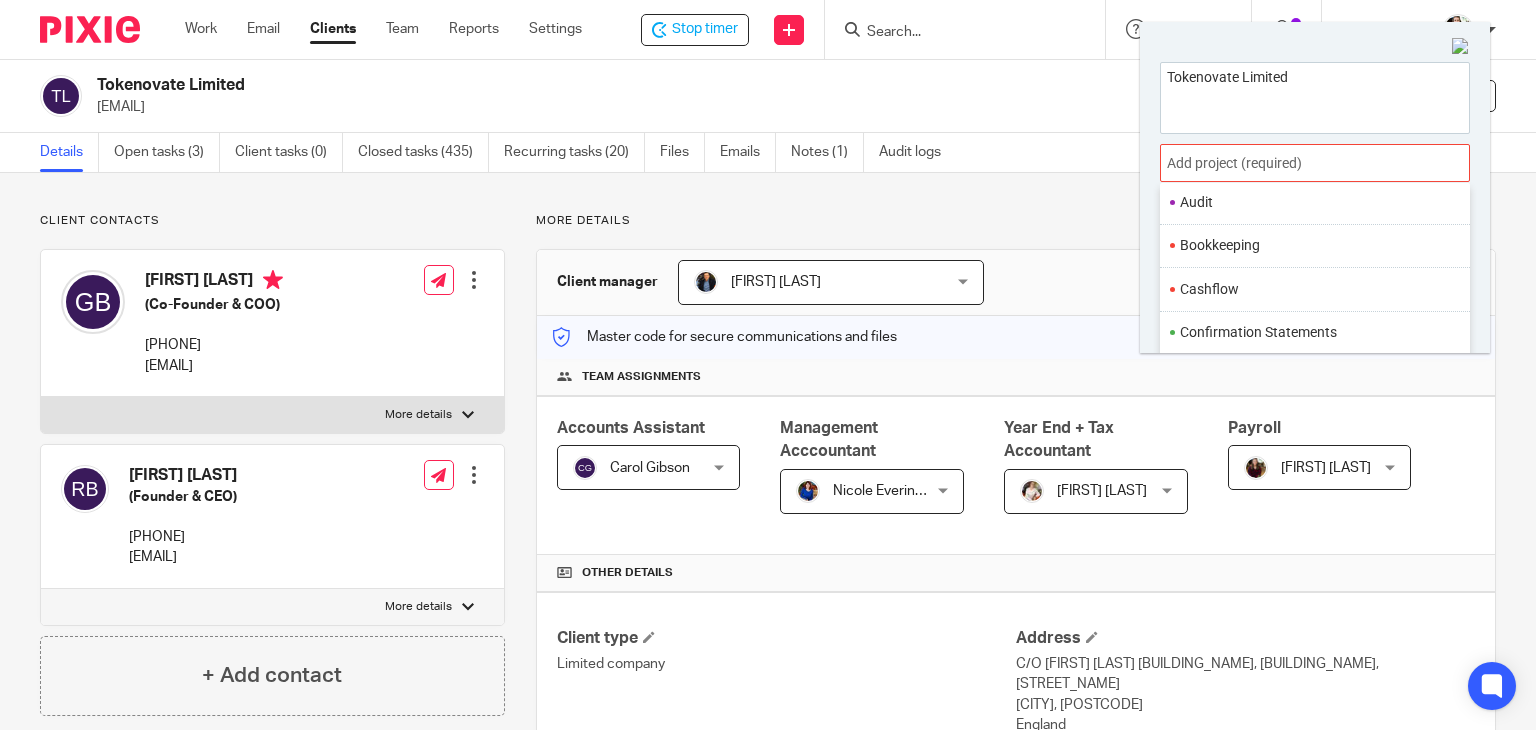 scroll, scrollTop: 200, scrollLeft: 0, axis: vertical 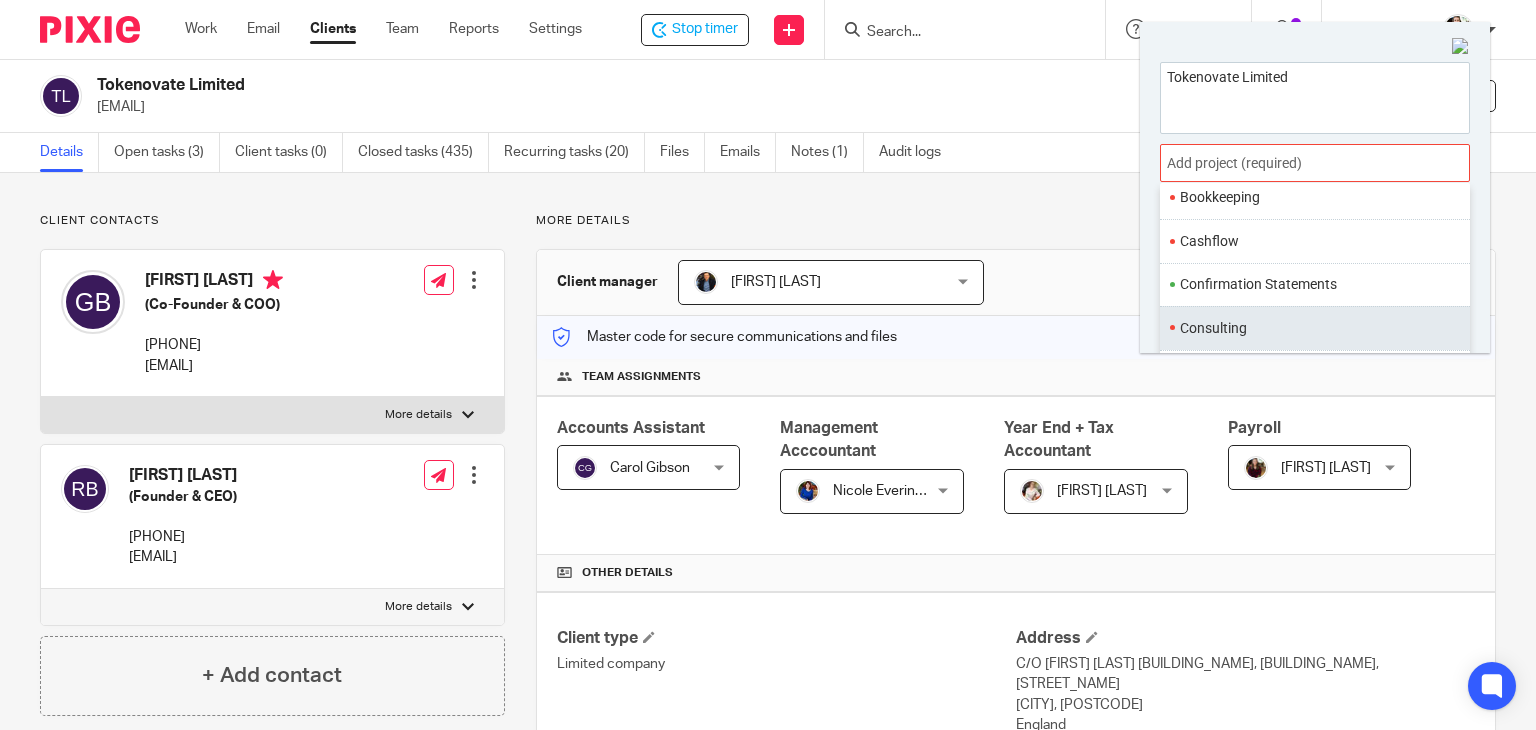 click on "Consulting" at bounding box center (1315, 327) 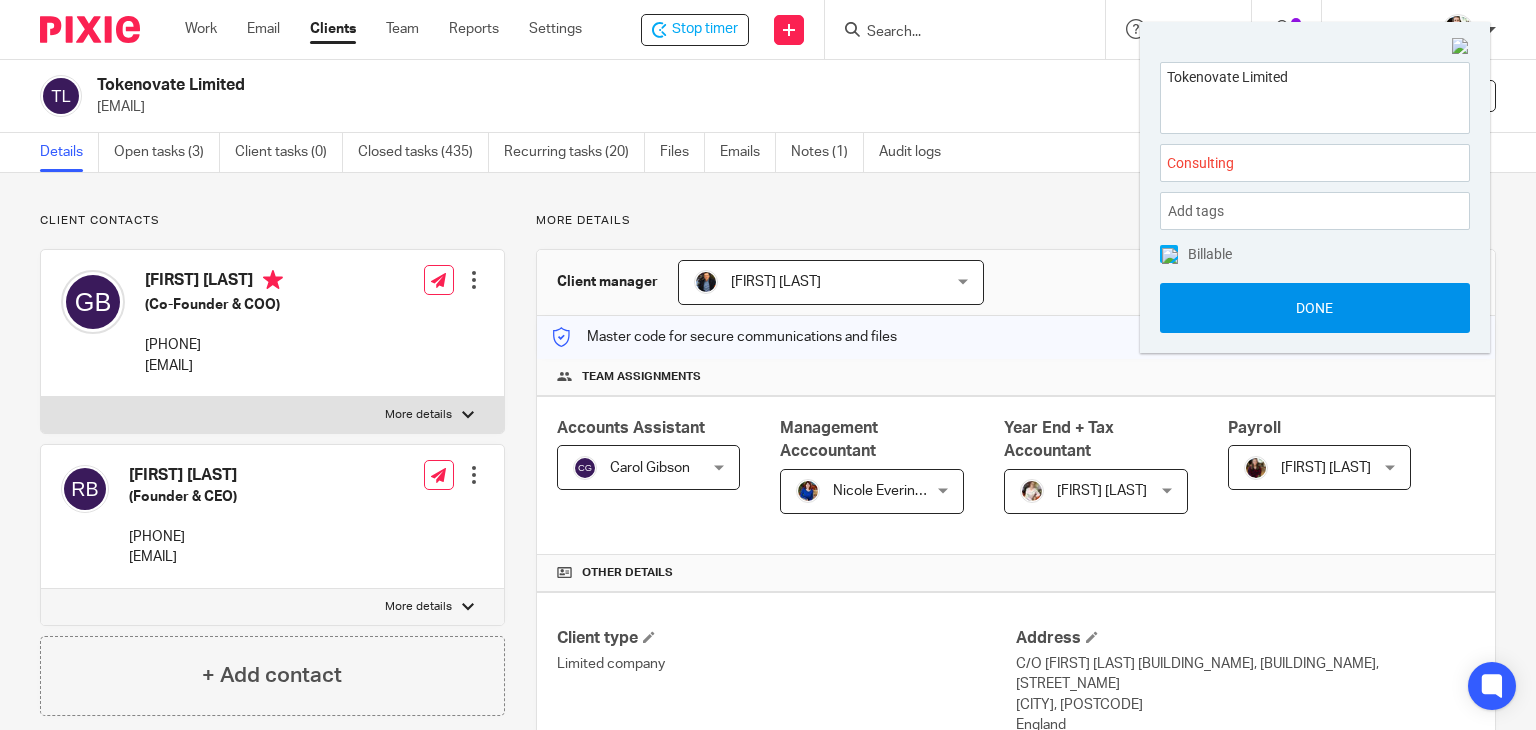 click on "Done" at bounding box center (1315, 308) 